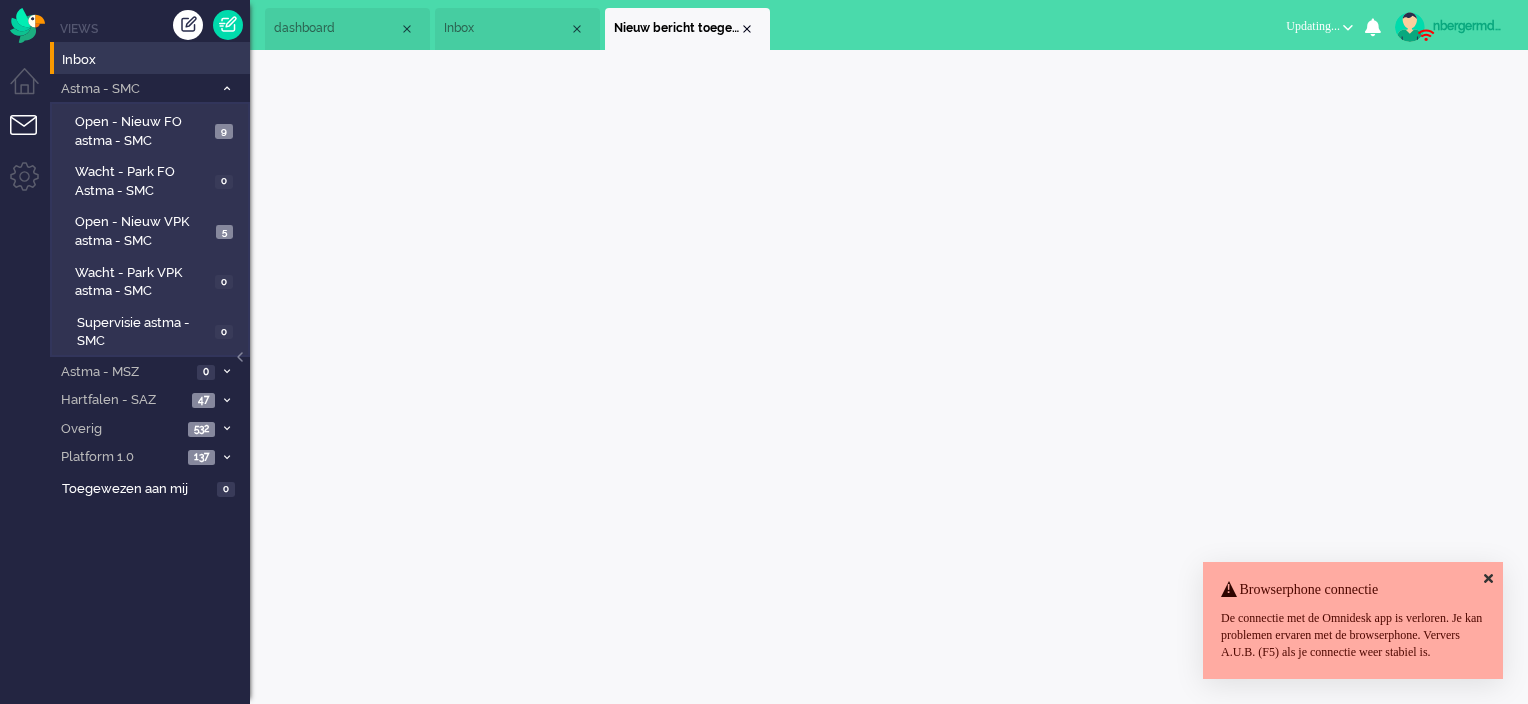 scroll, scrollTop: 0, scrollLeft: 0, axis: both 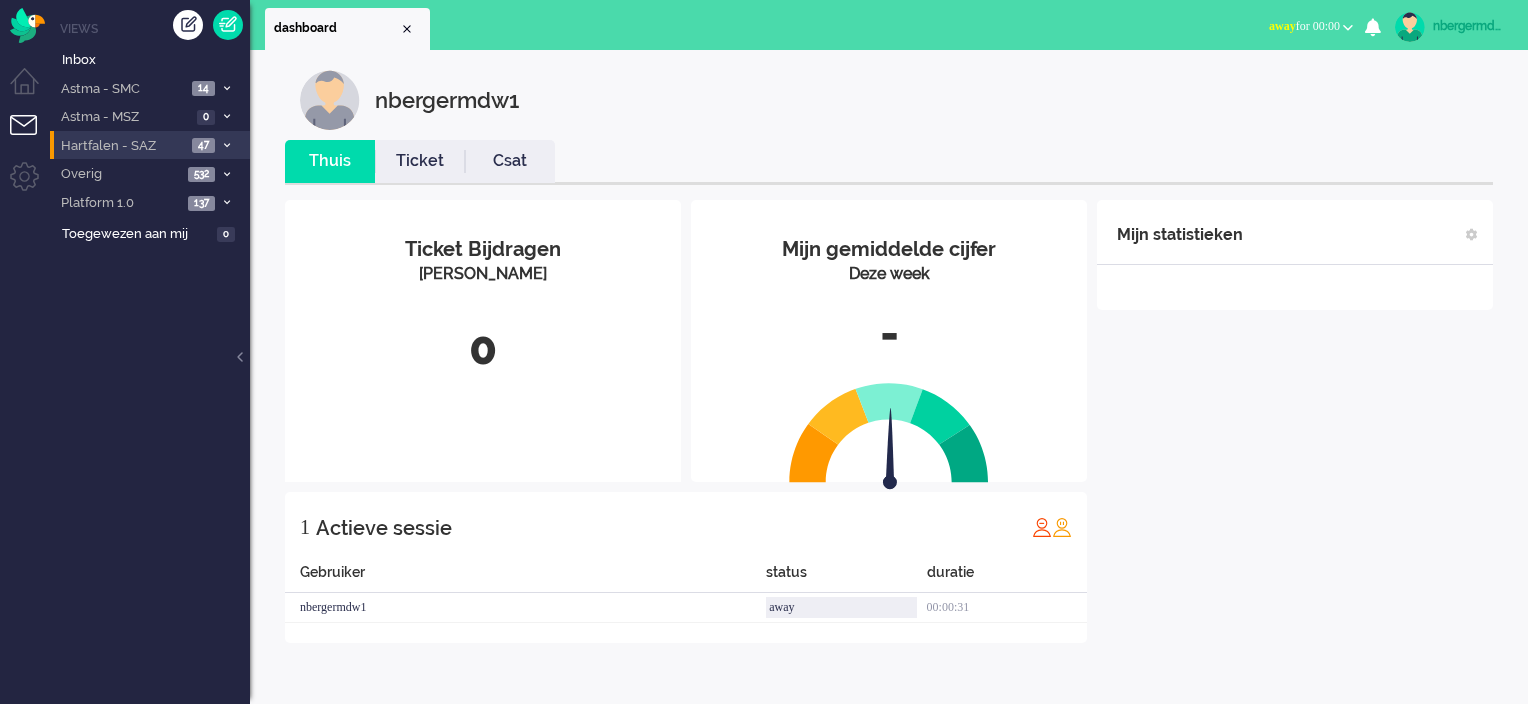 click on "Hartfalen - SAZ" at bounding box center (122, 146) 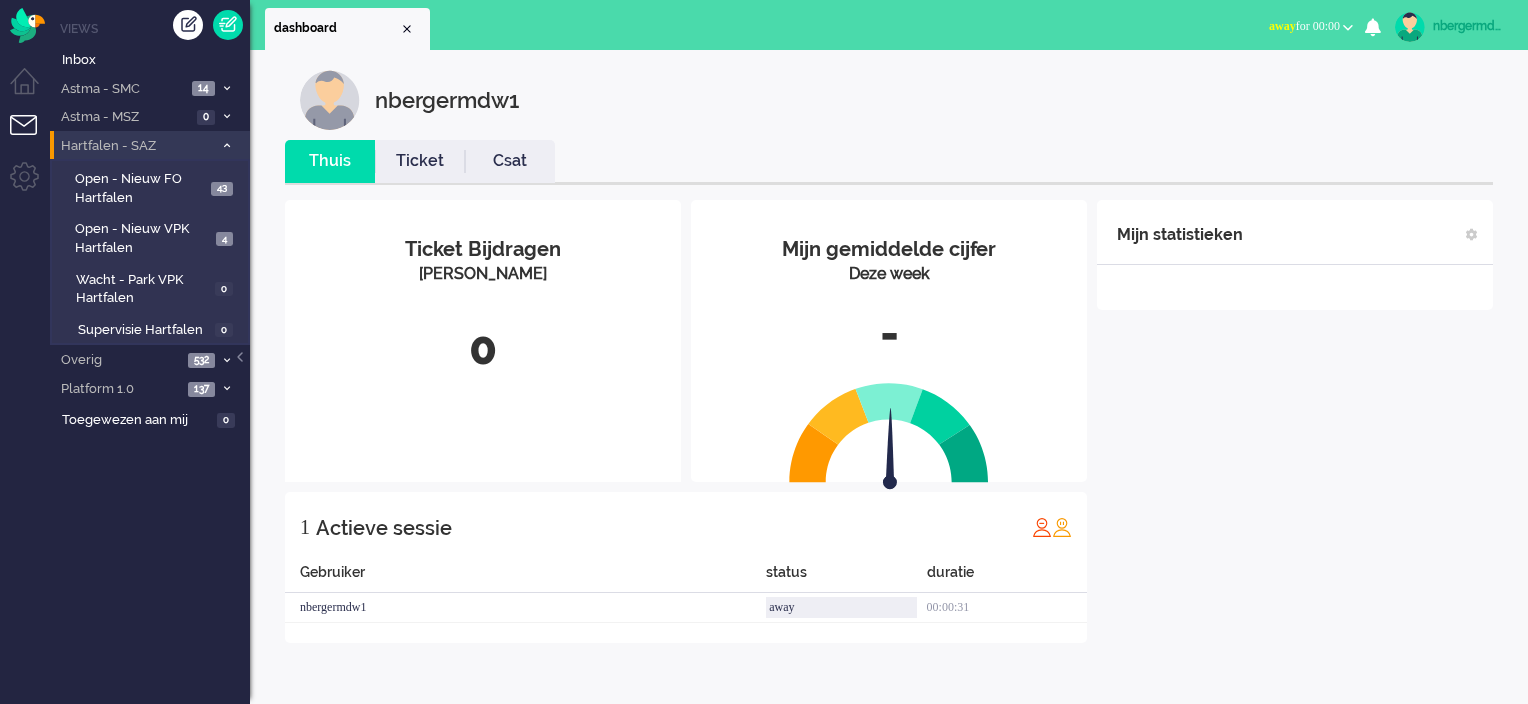 click on "Hartfalen - SAZ" at bounding box center (135, 146) 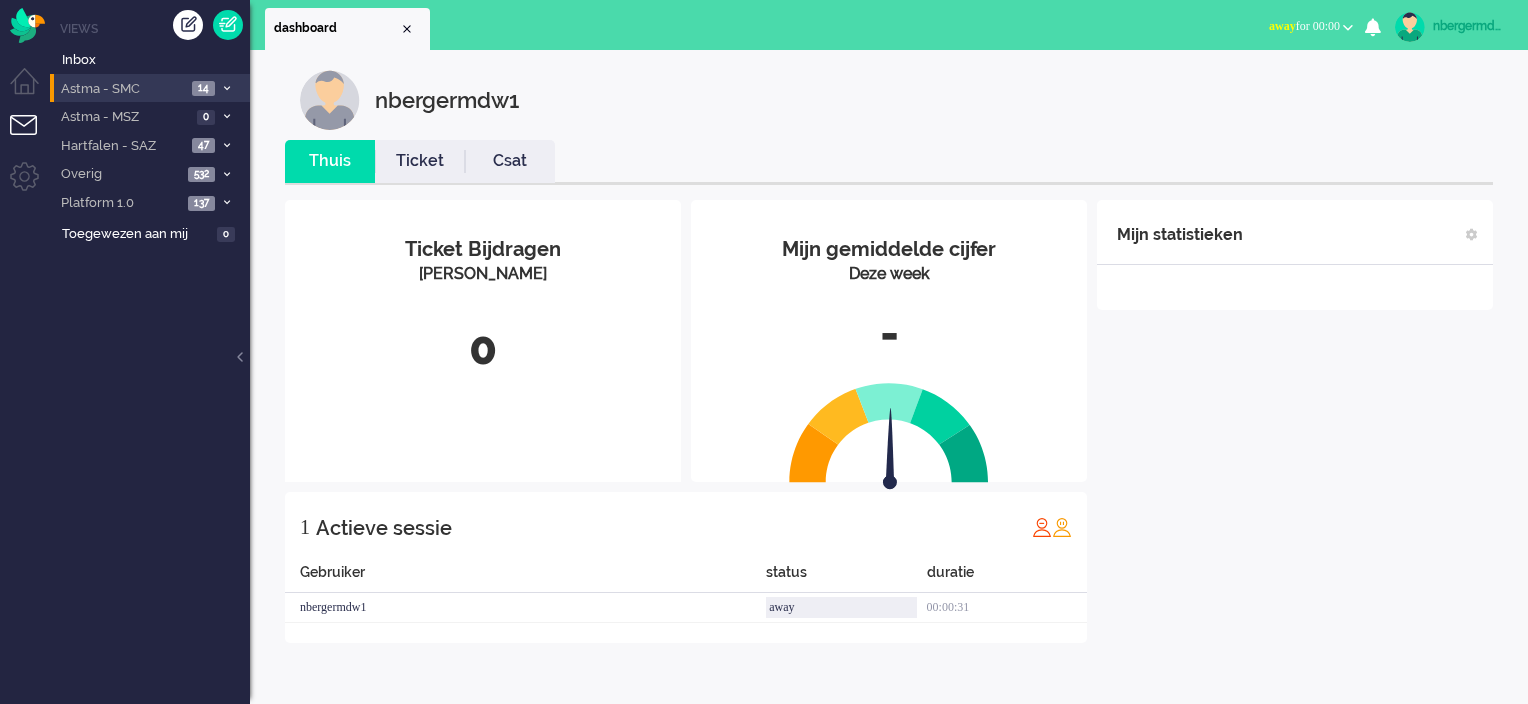 click on "Astma - SMC" at bounding box center [122, 89] 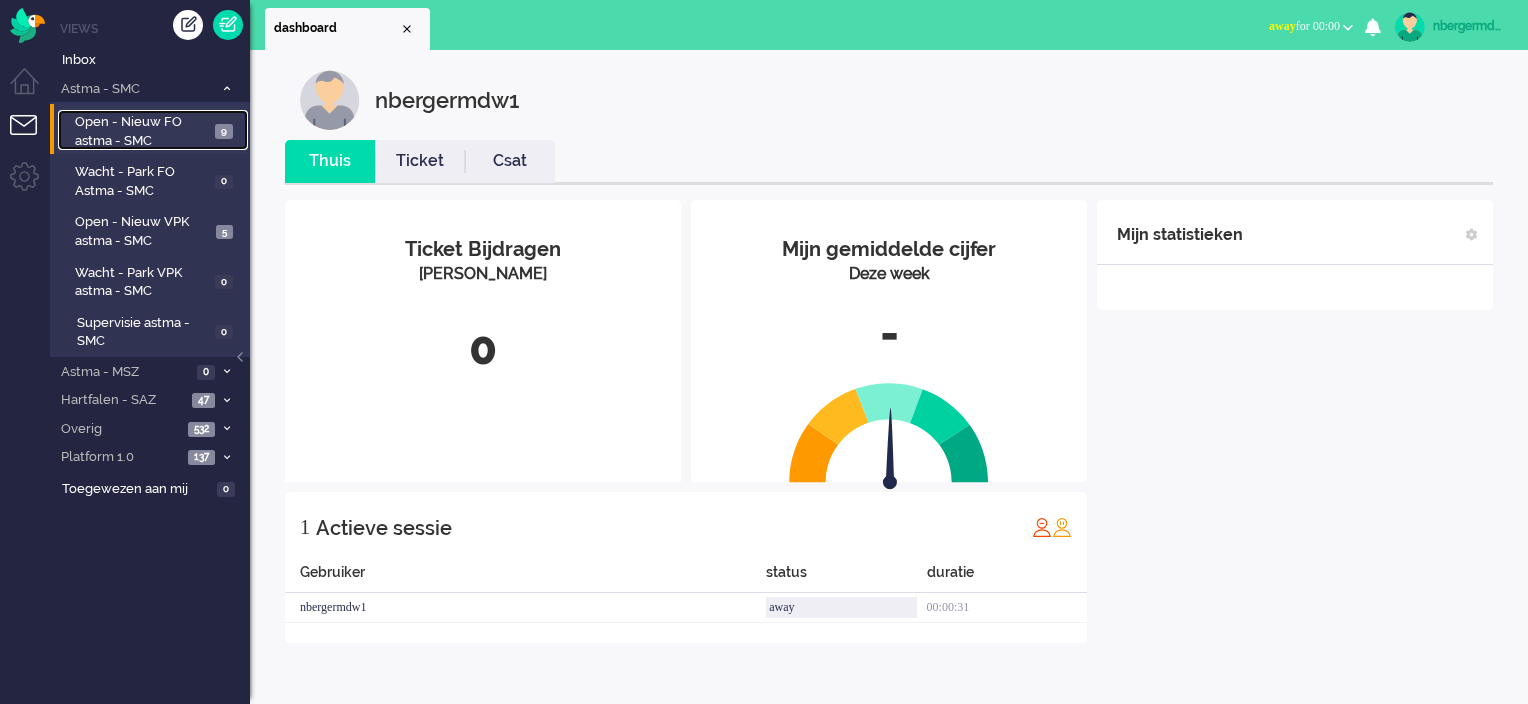 click on "Open - Nieuw FO astma - SMC" at bounding box center (142, 131) 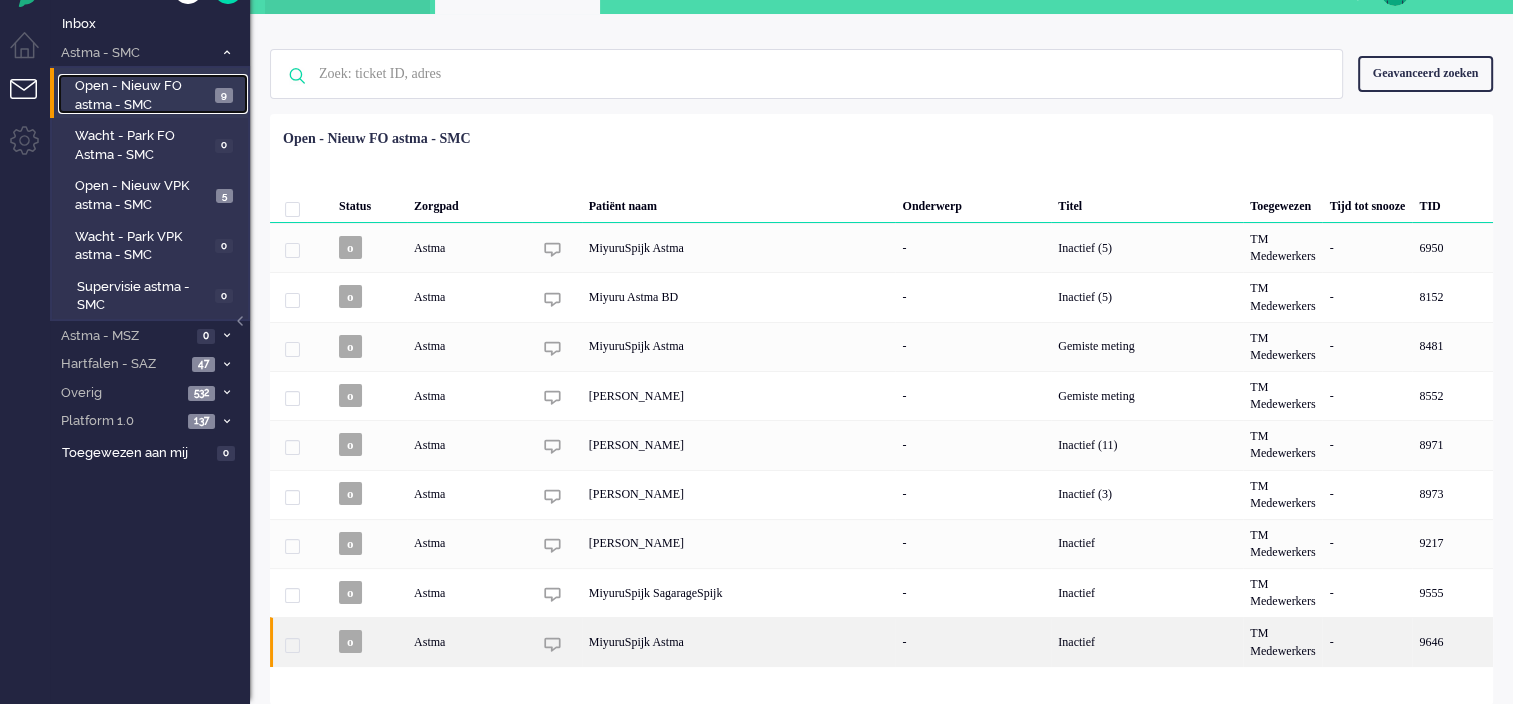 scroll, scrollTop: 0, scrollLeft: 0, axis: both 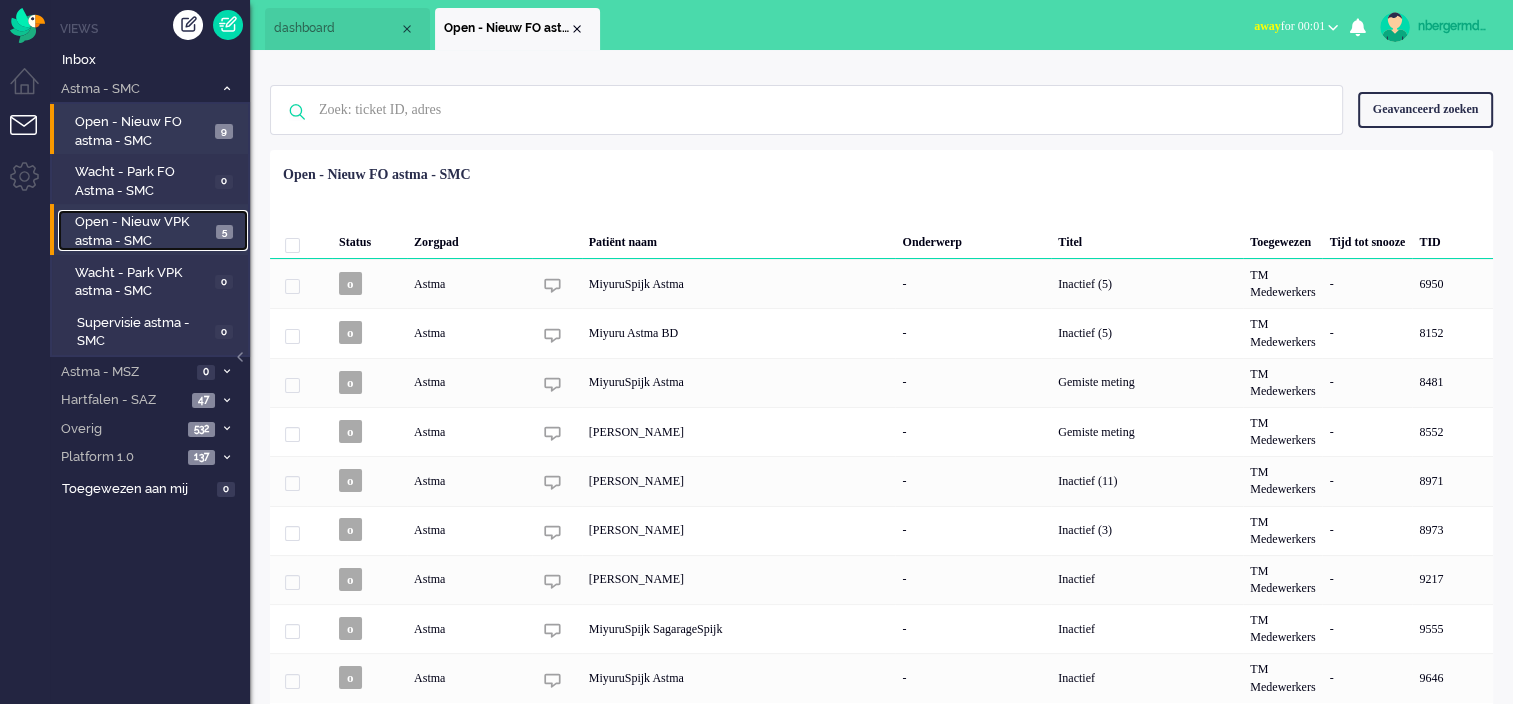 click on "Open - Nieuw VPK astma - SMC" at bounding box center (143, 231) 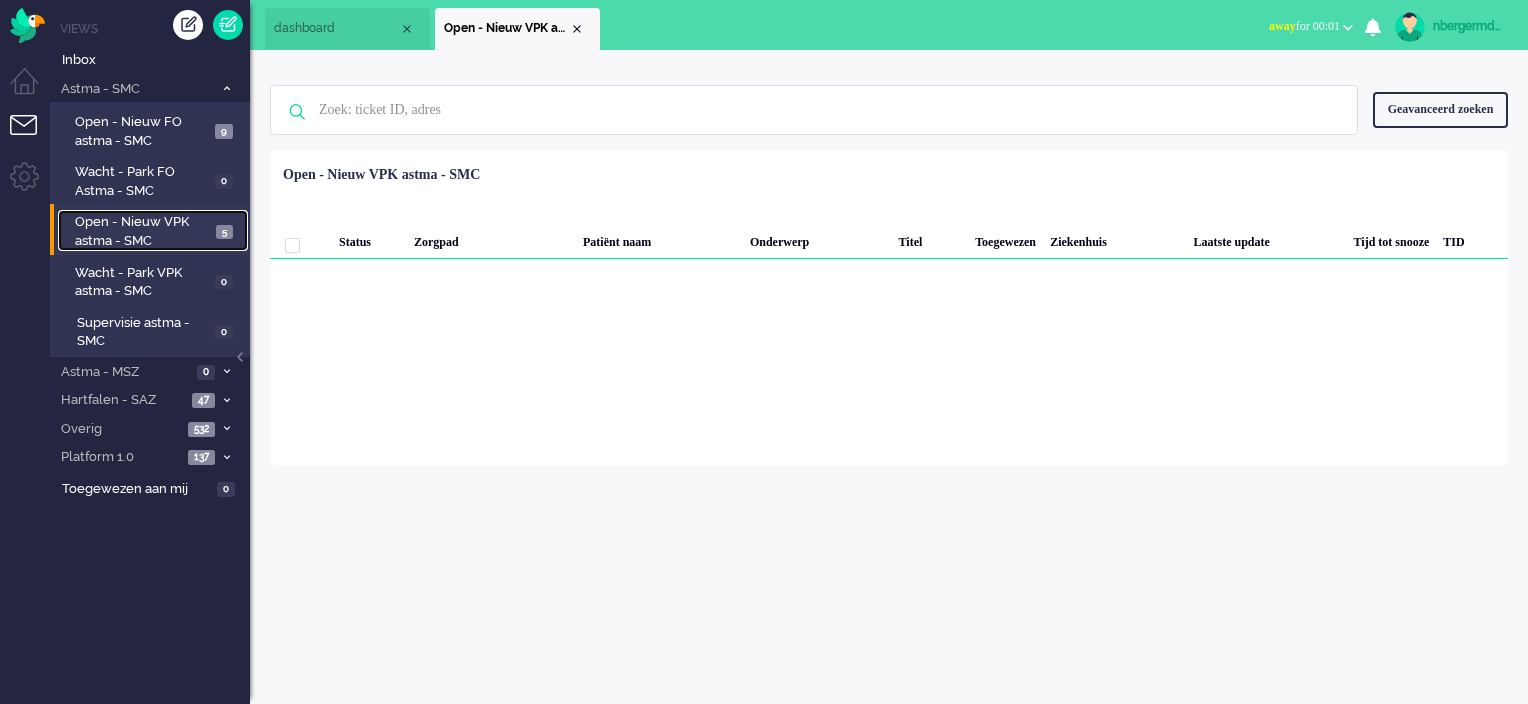 click on "Open - Nieuw VPK astma - SMC" at bounding box center [143, 231] 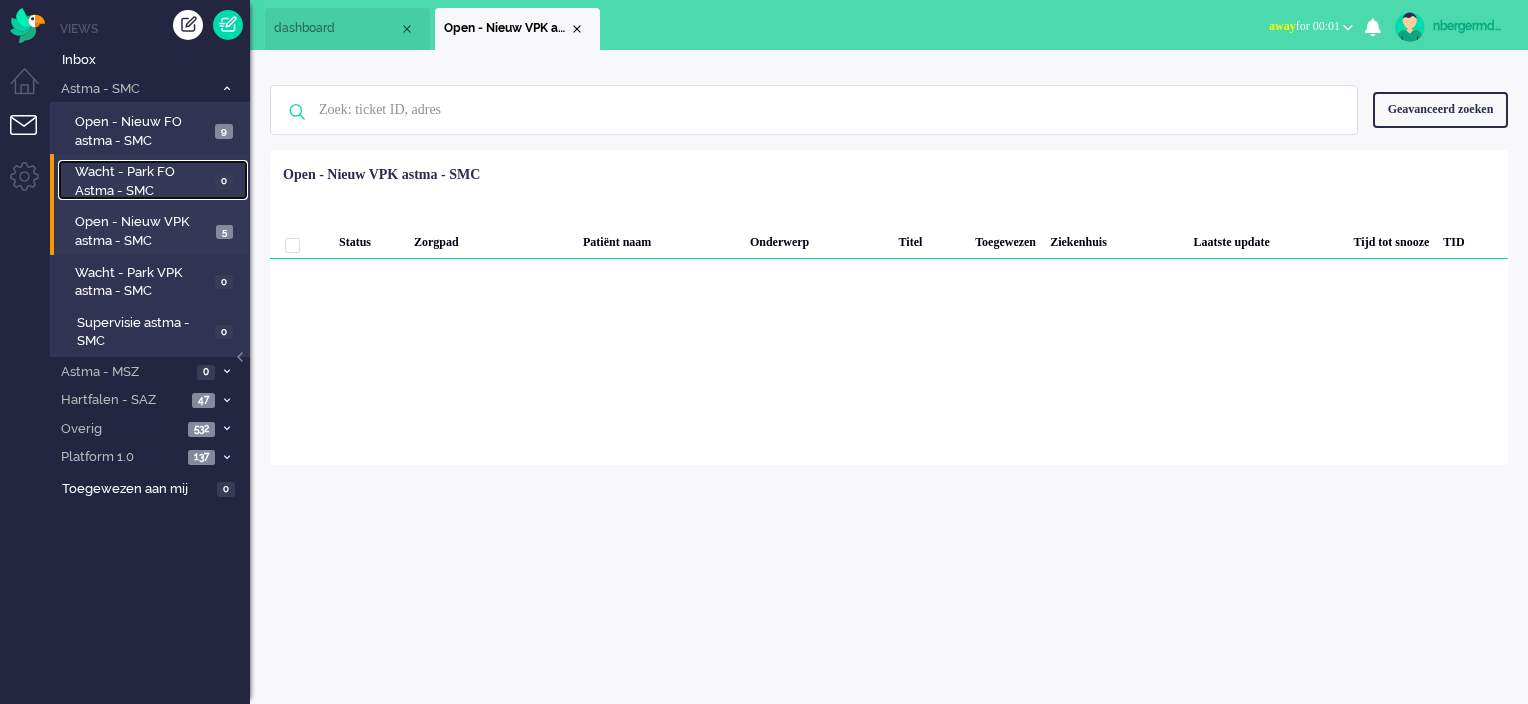 click on "Wacht - Park FO Astma - SMC" at bounding box center (142, 181) 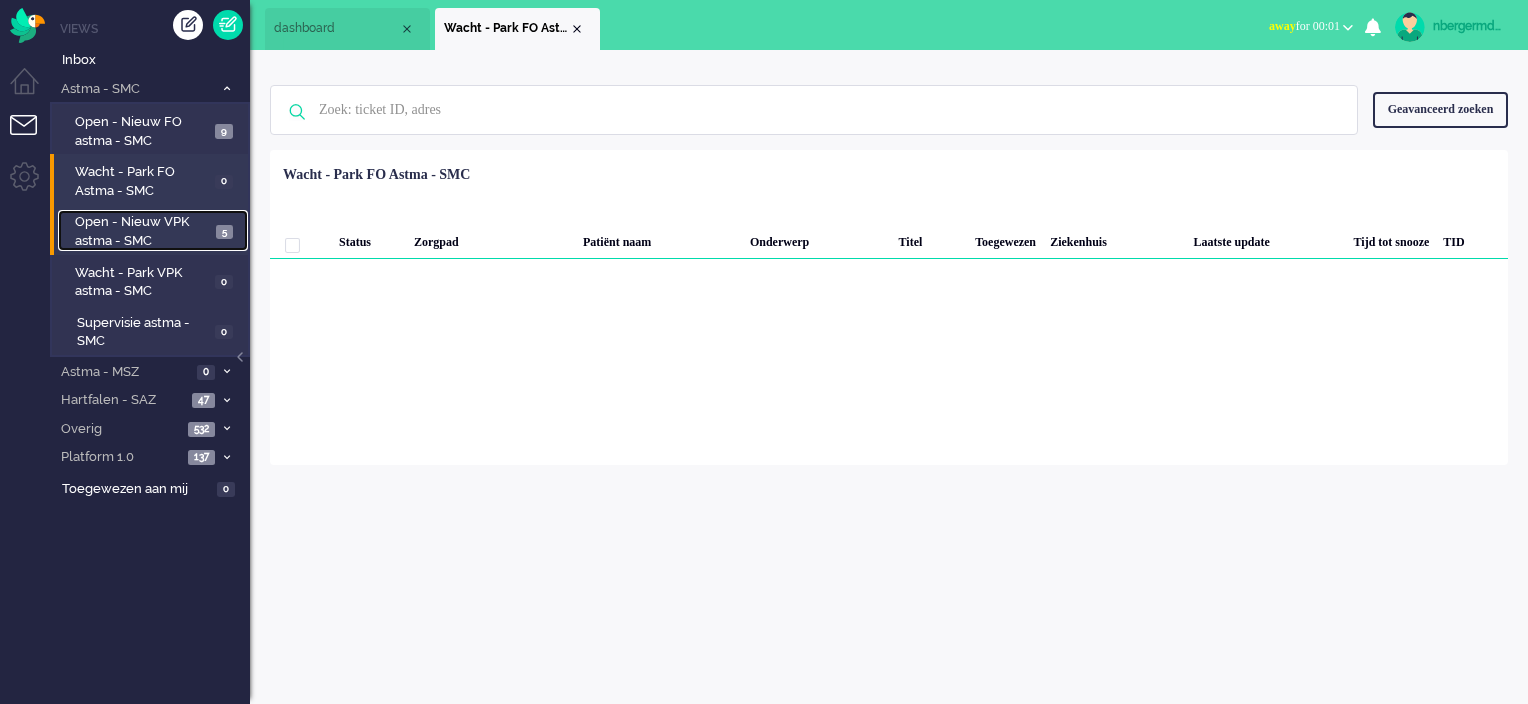 click on "Open - Nieuw VPK astma - SMC" at bounding box center (143, 231) 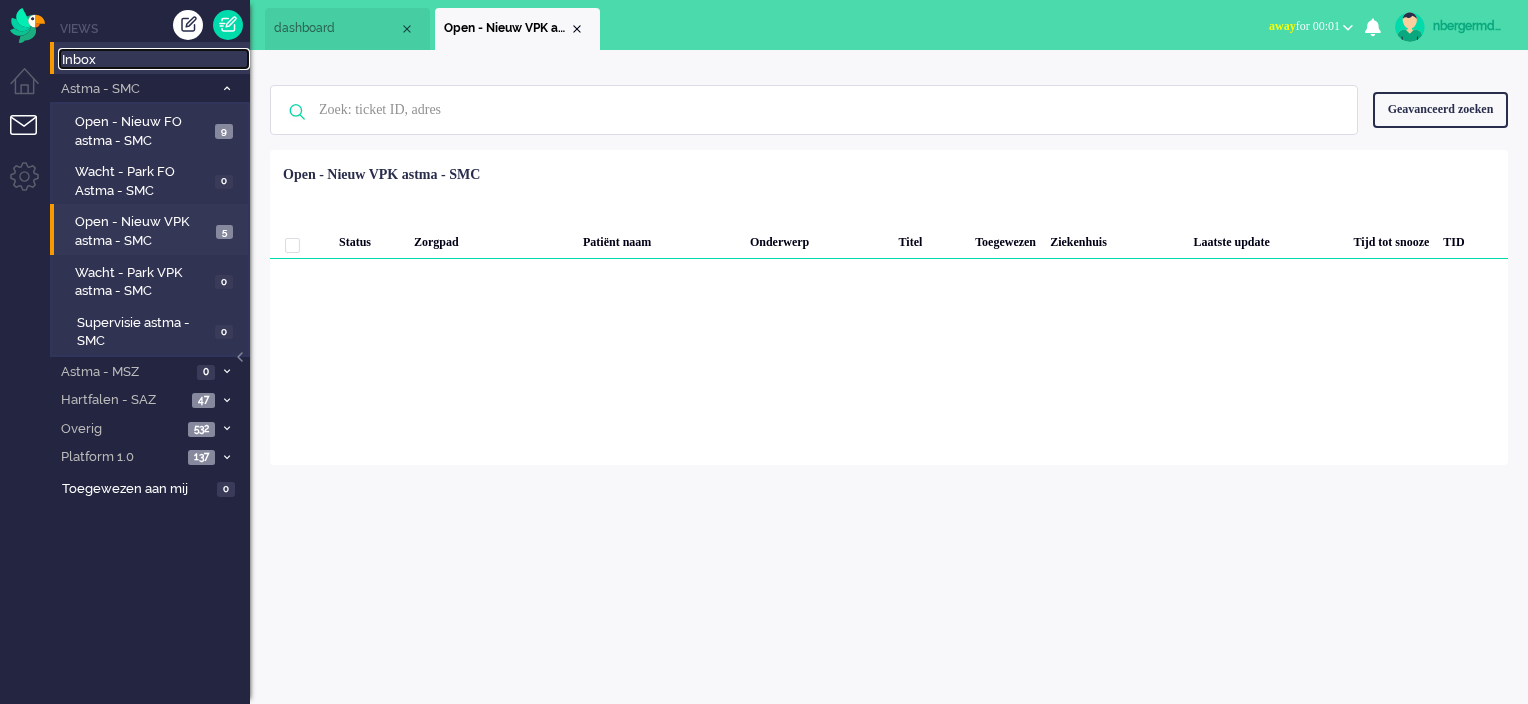 click on "Inbox" at bounding box center (156, 60) 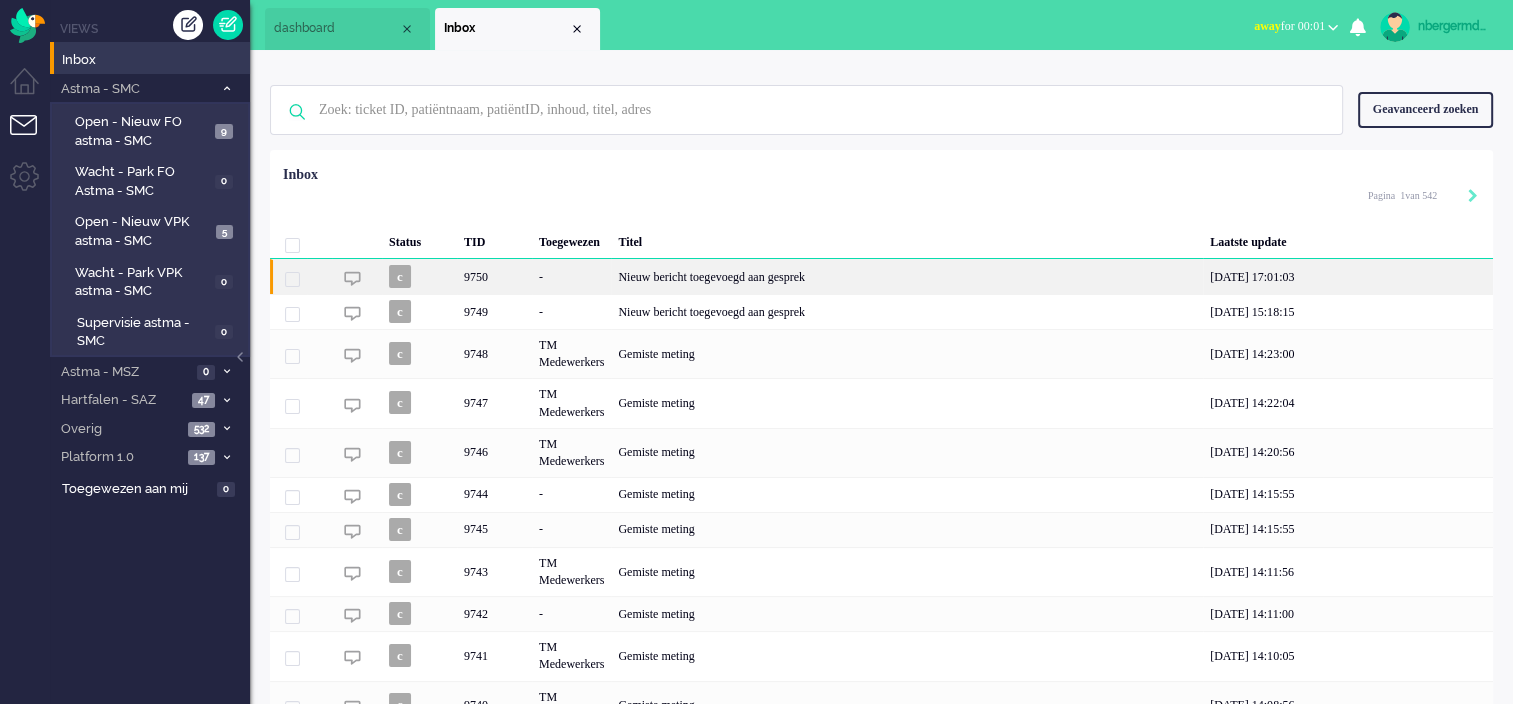 click on "Nieuw bericht toegevoegd aan gesprek" 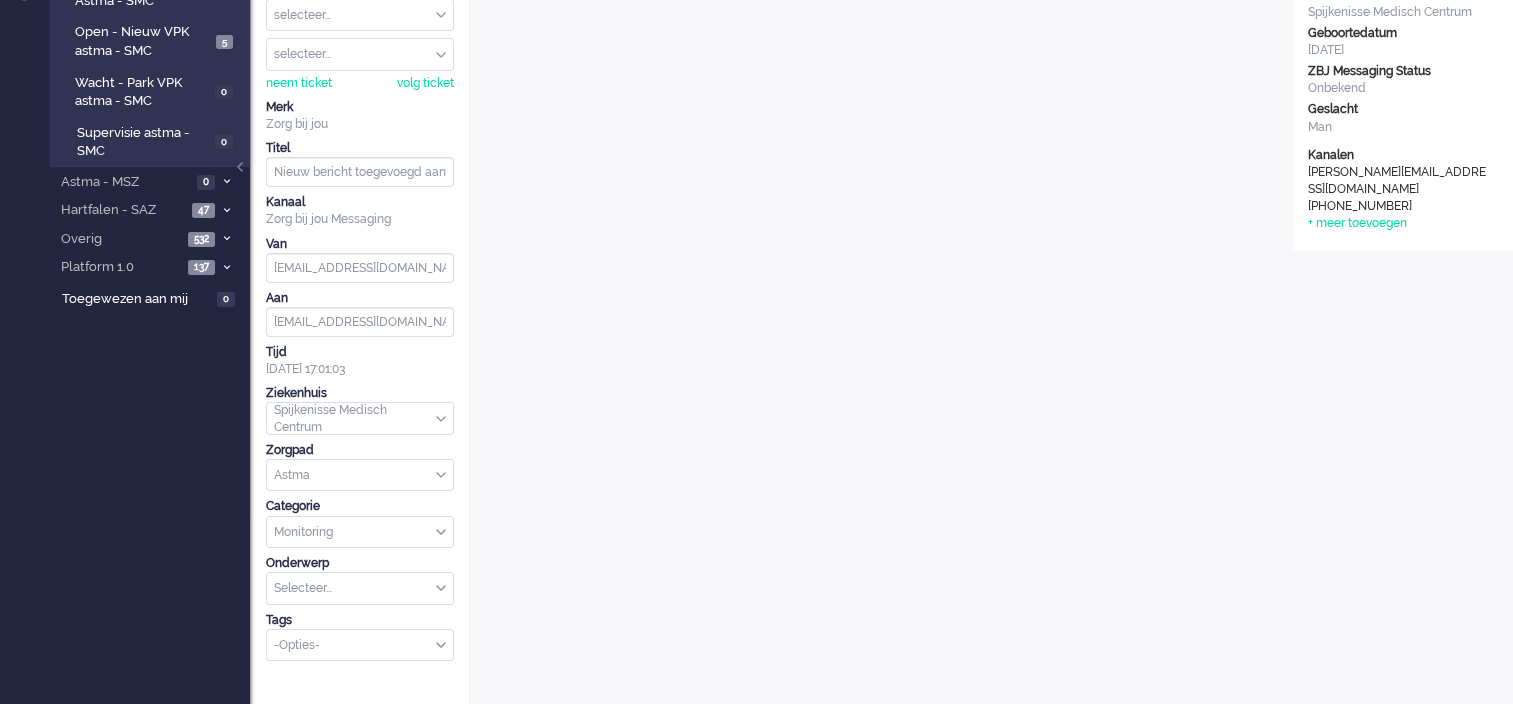 scroll, scrollTop: 0, scrollLeft: 0, axis: both 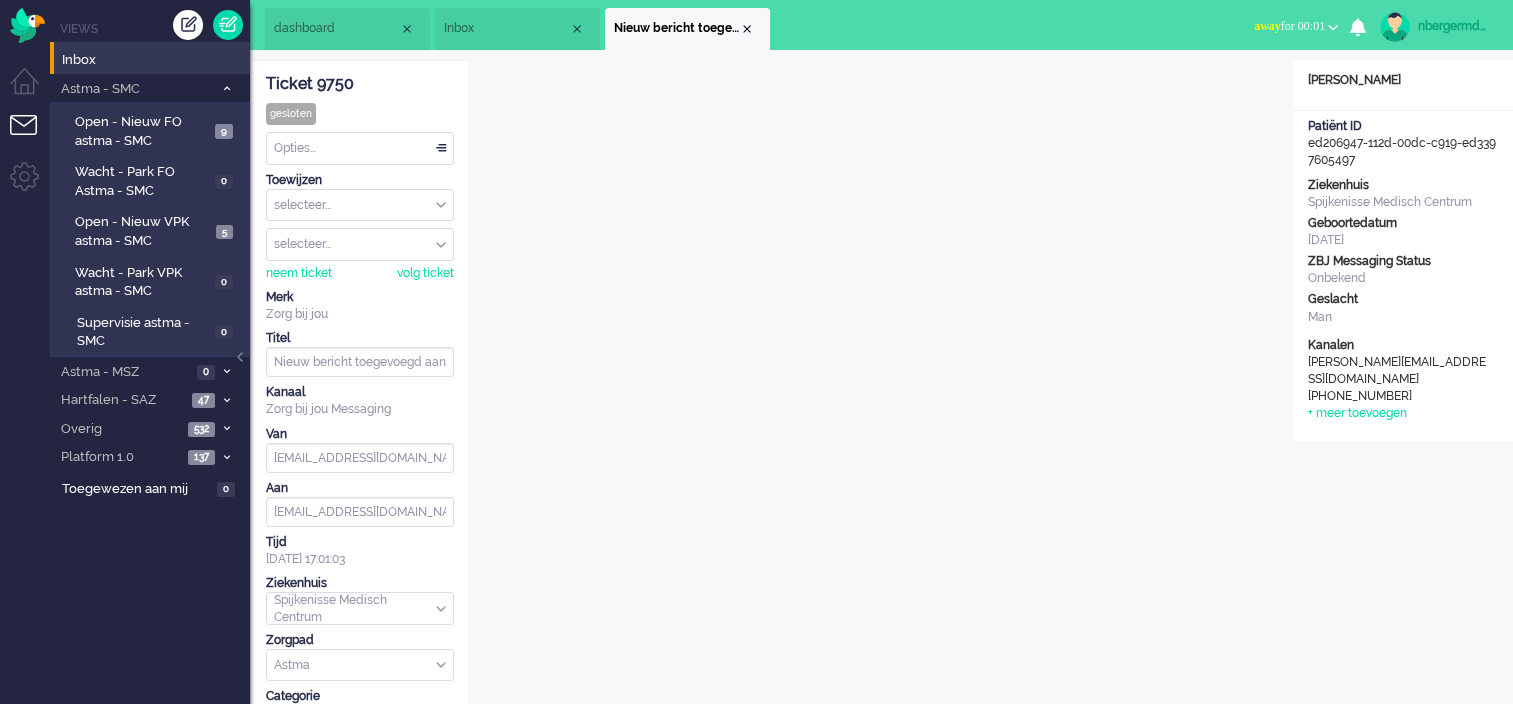 click on "nbergermdw1" at bounding box center [1455, 26] 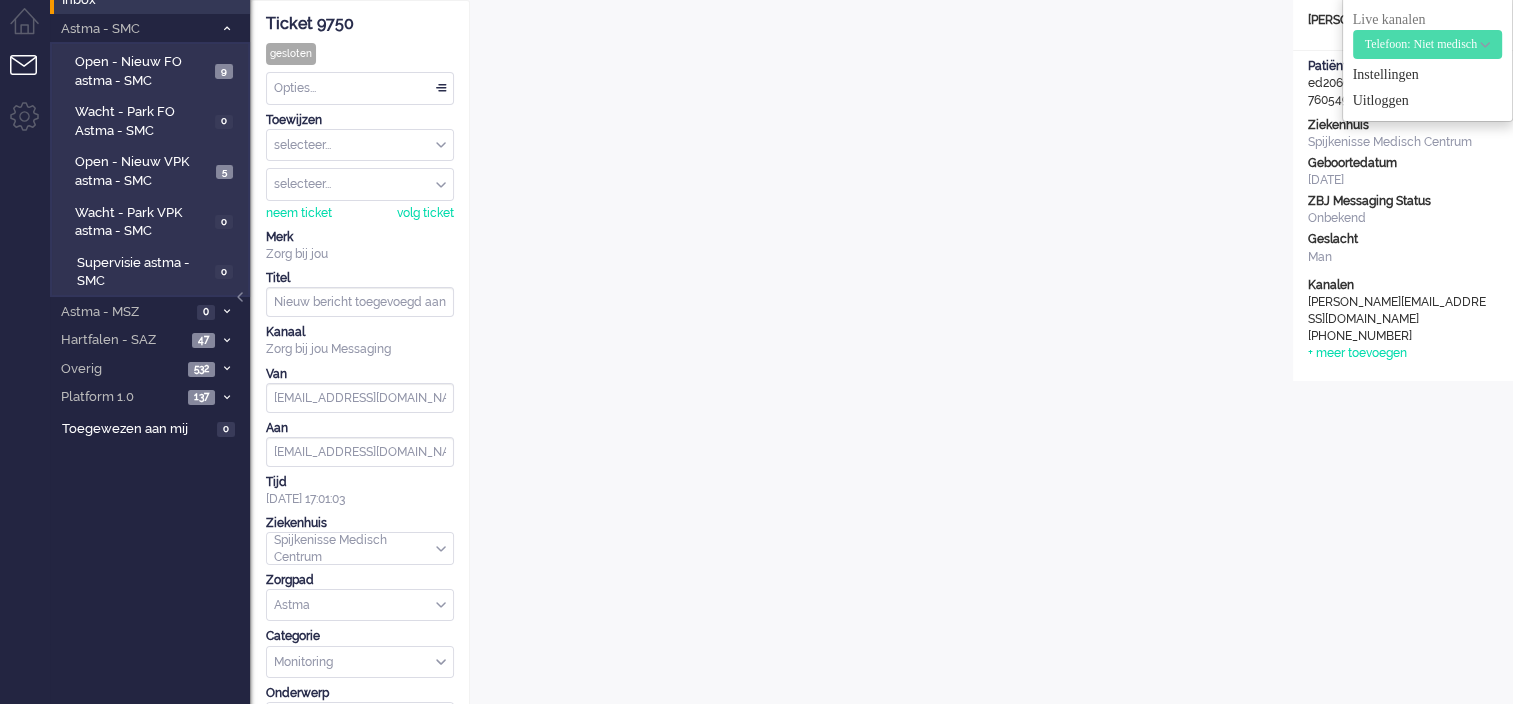 click on "Geboortedatum" at bounding box center [1403, 163] 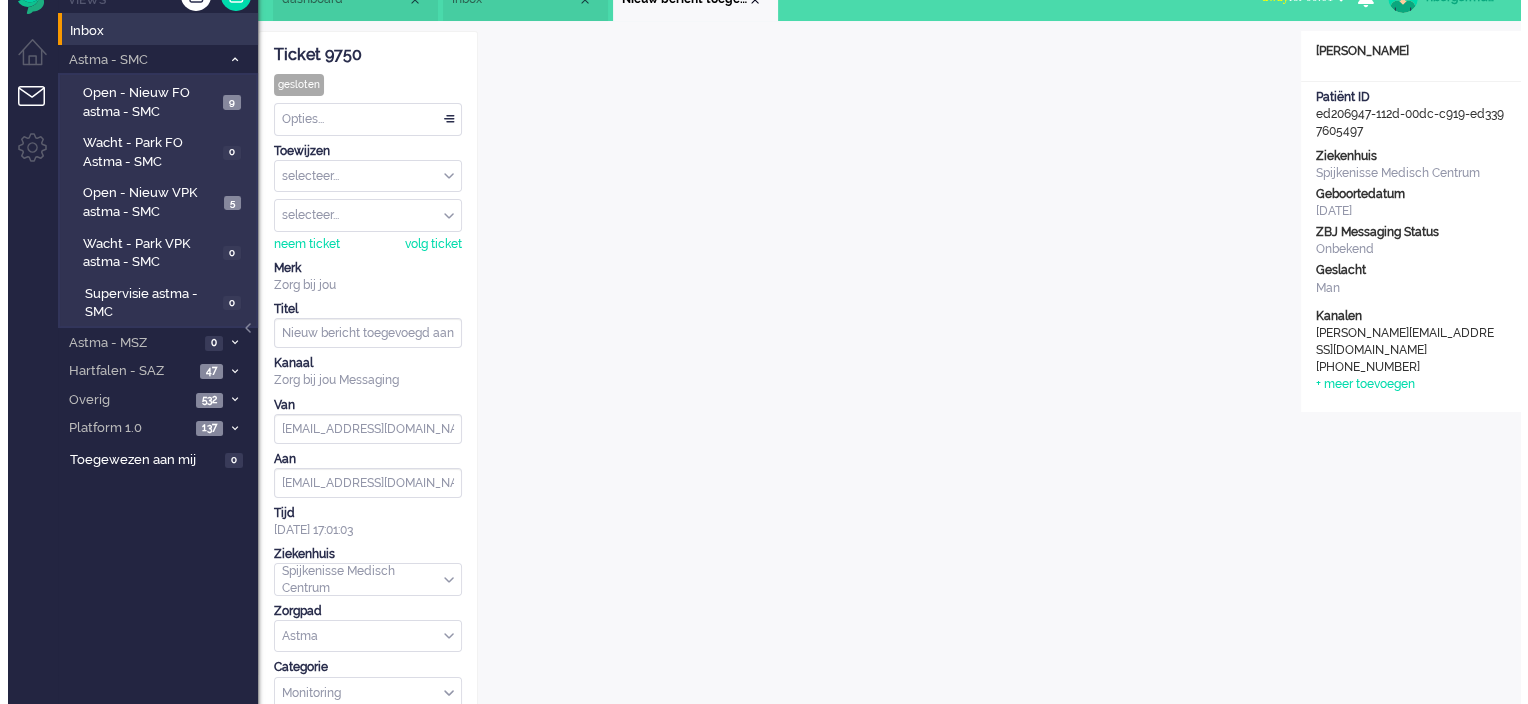 scroll, scrollTop: 0, scrollLeft: 0, axis: both 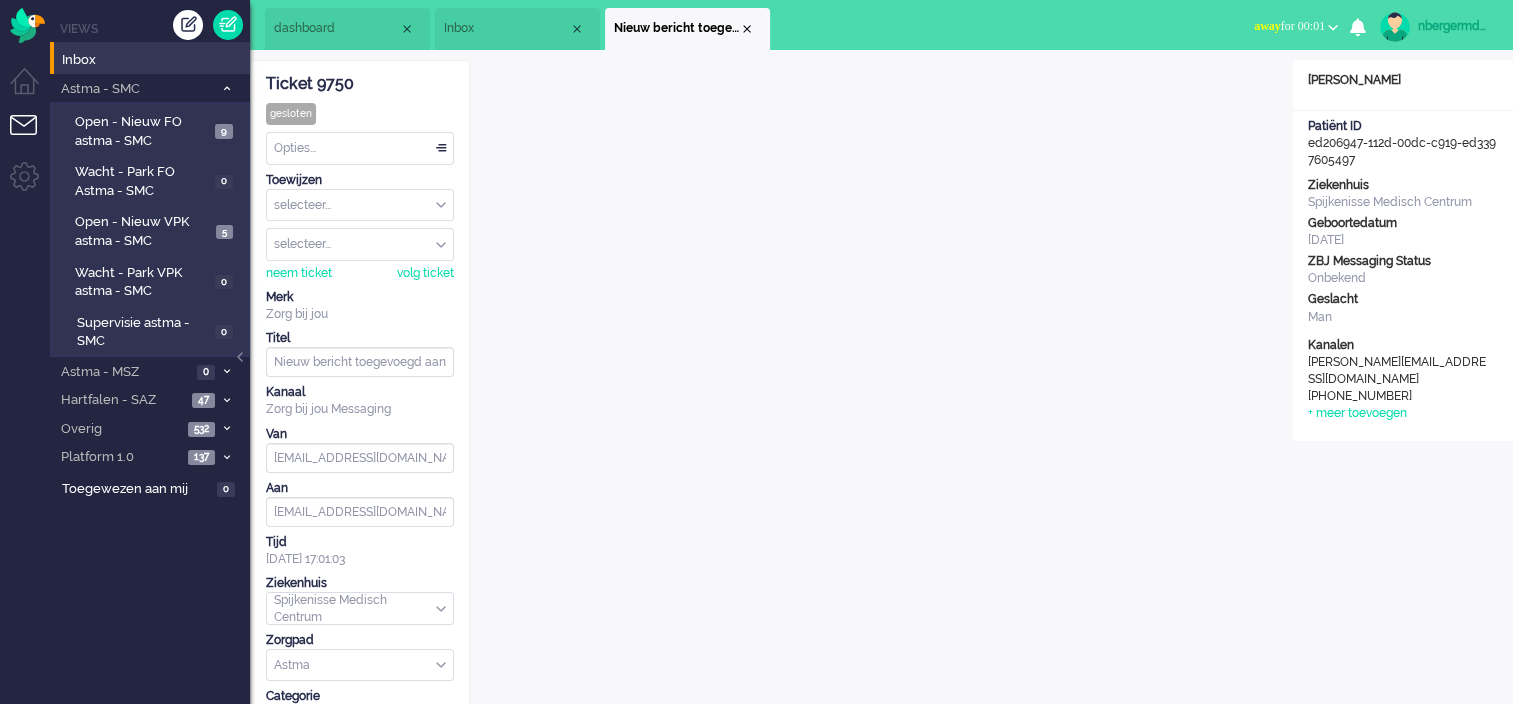 click on "nbergermdw1" at bounding box center (1455, 26) 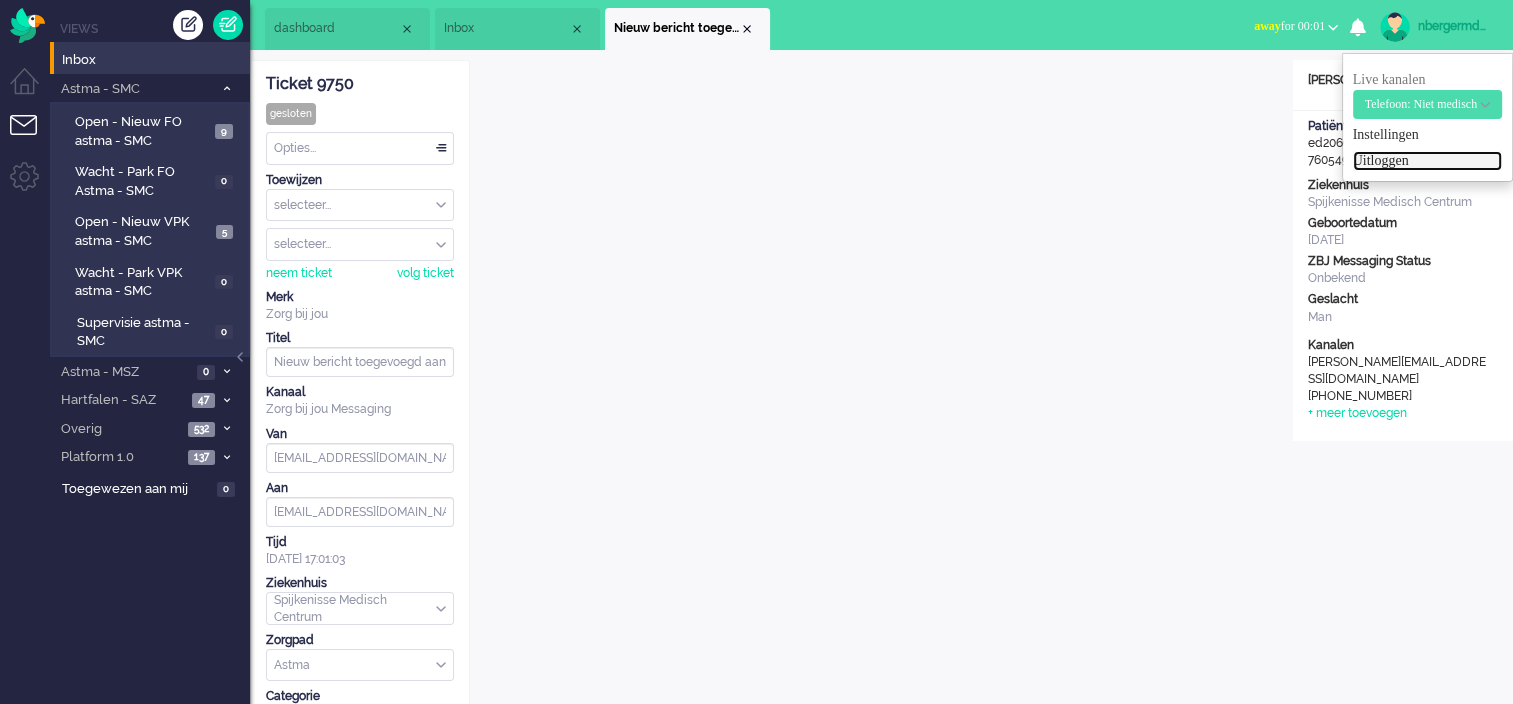 click on "Uitloggen" at bounding box center [1427, 161] 